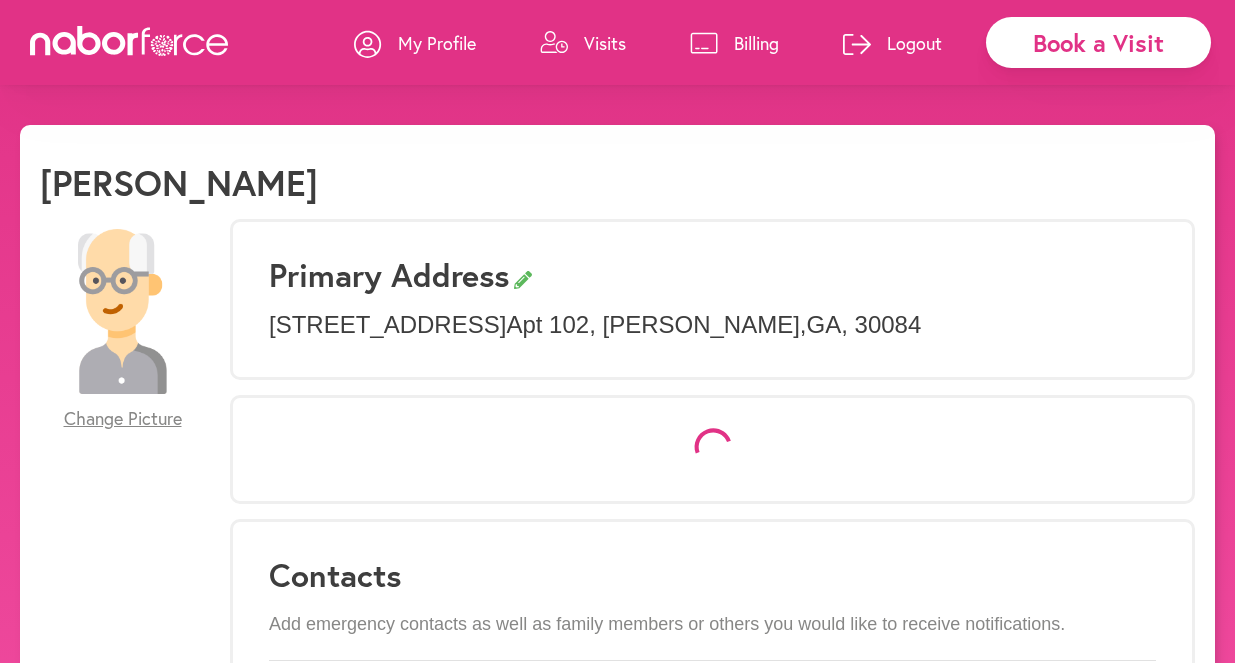 scroll, scrollTop: 0, scrollLeft: 0, axis: both 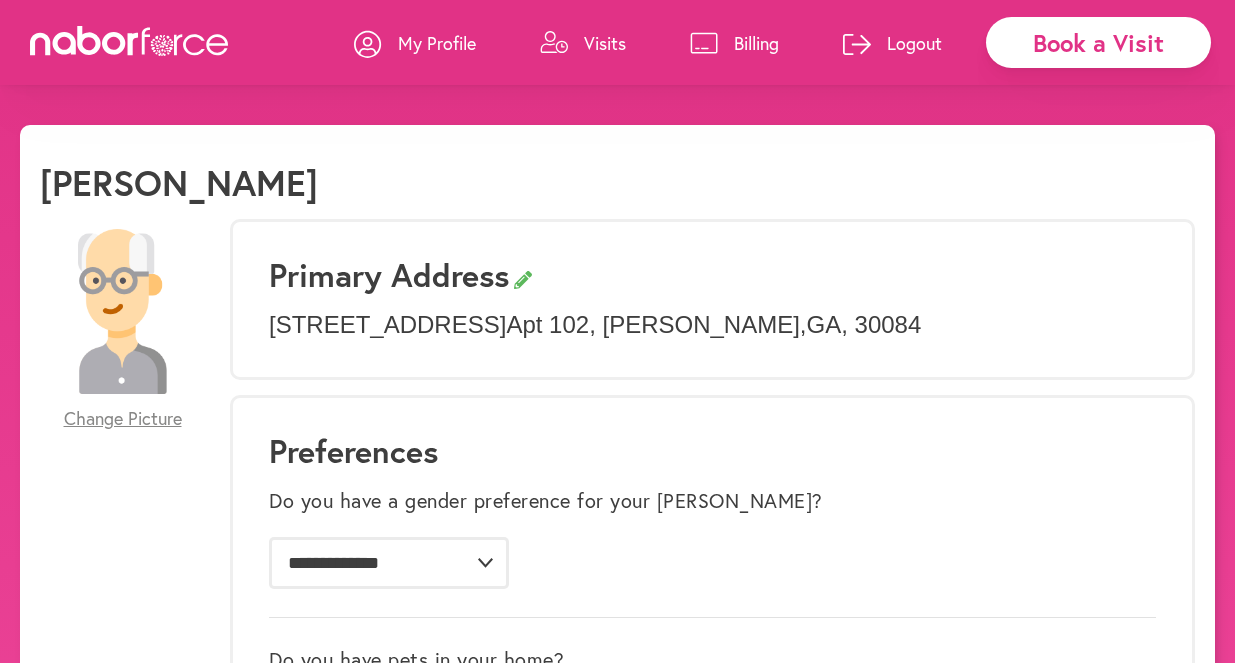 click on "Visits" at bounding box center [583, 43] 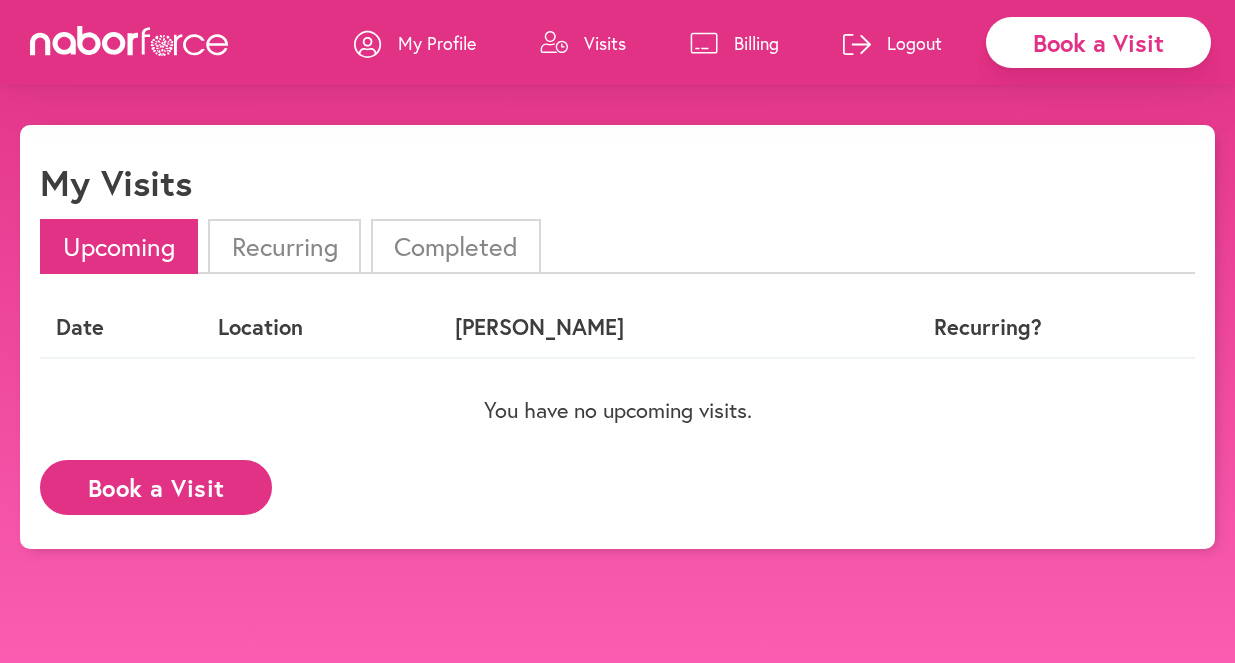 click on "Book a Visit" at bounding box center [156, 487] 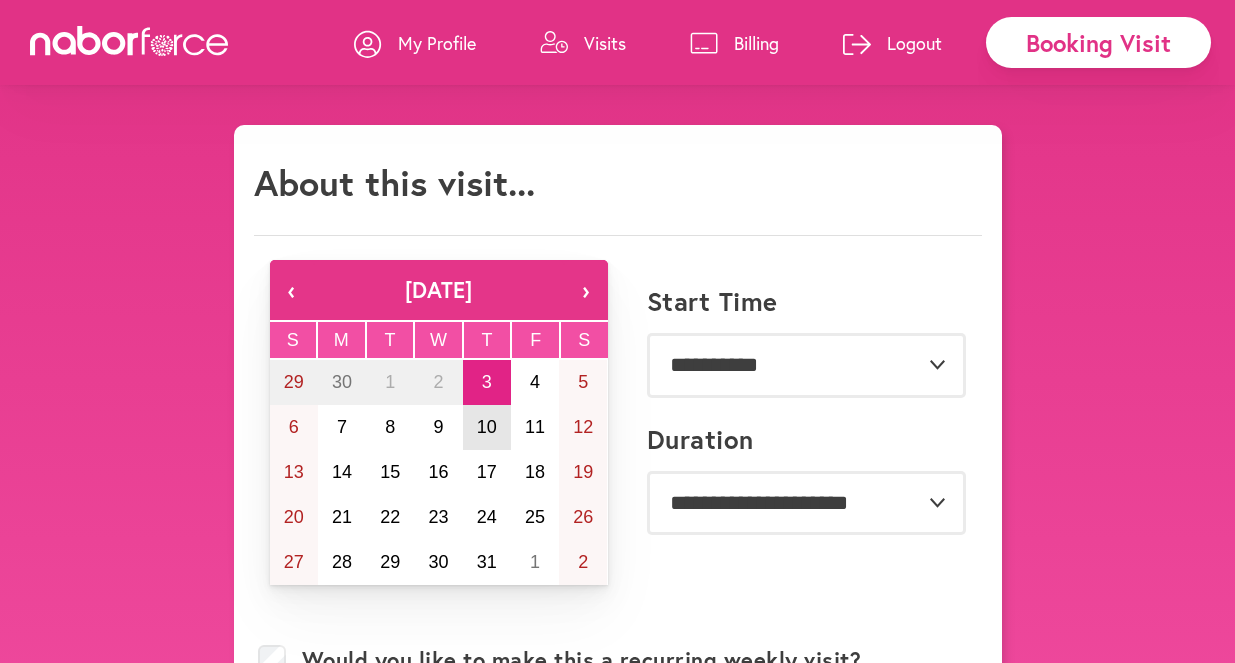 click on "10" at bounding box center (487, 427) 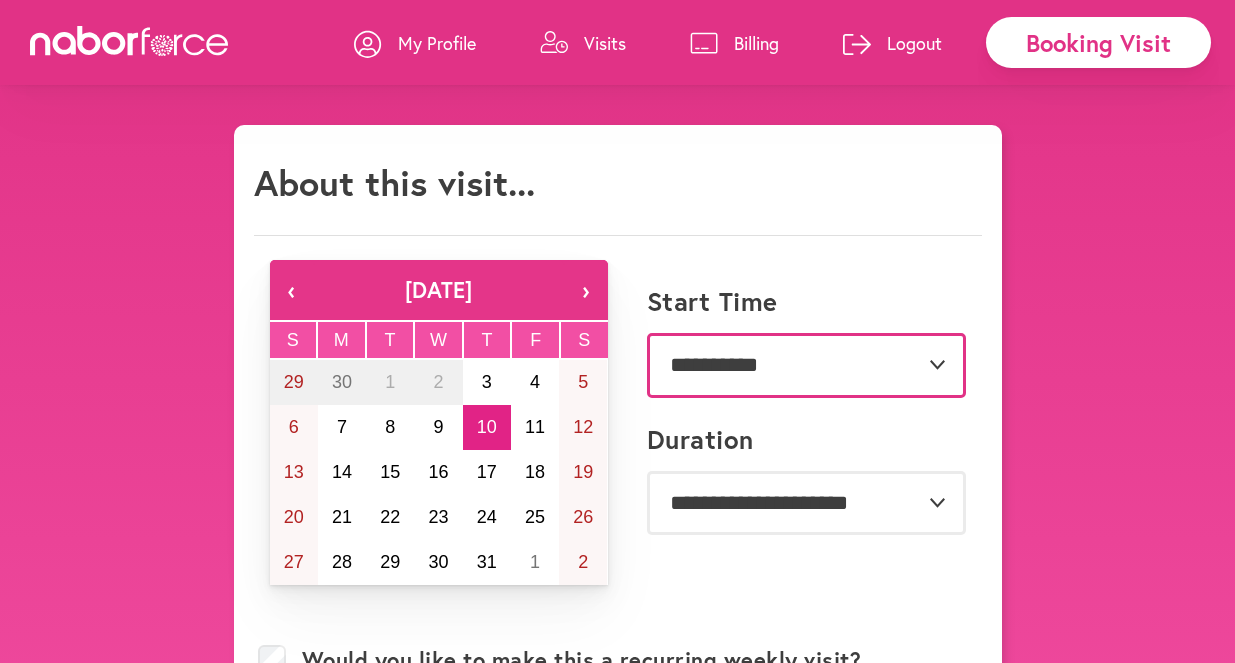 click on "**********" at bounding box center [806, 365] 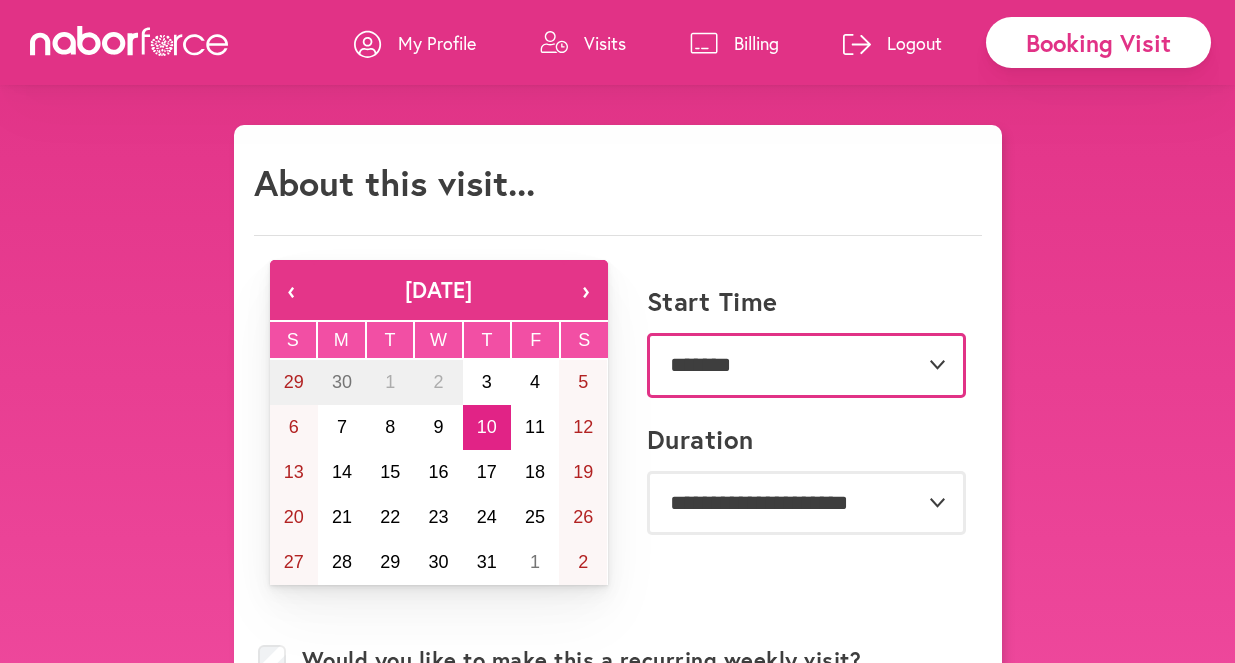 click on "*******" at bounding box center (0, 0) 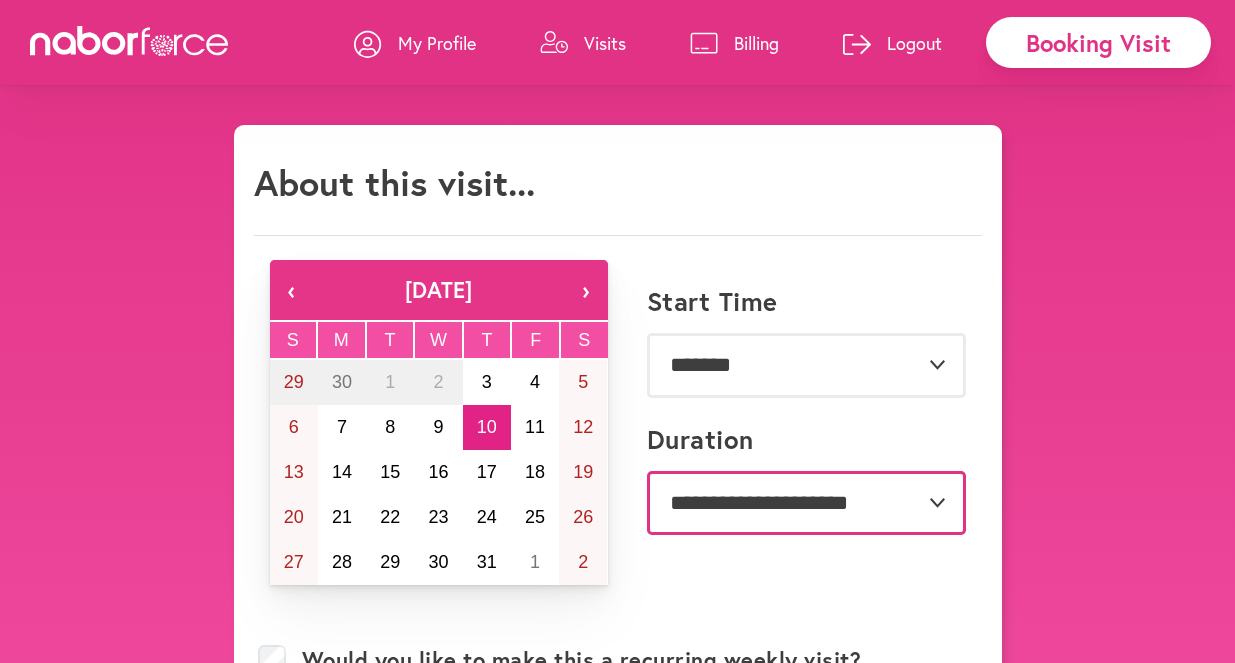 click on "**********" at bounding box center (806, 503) 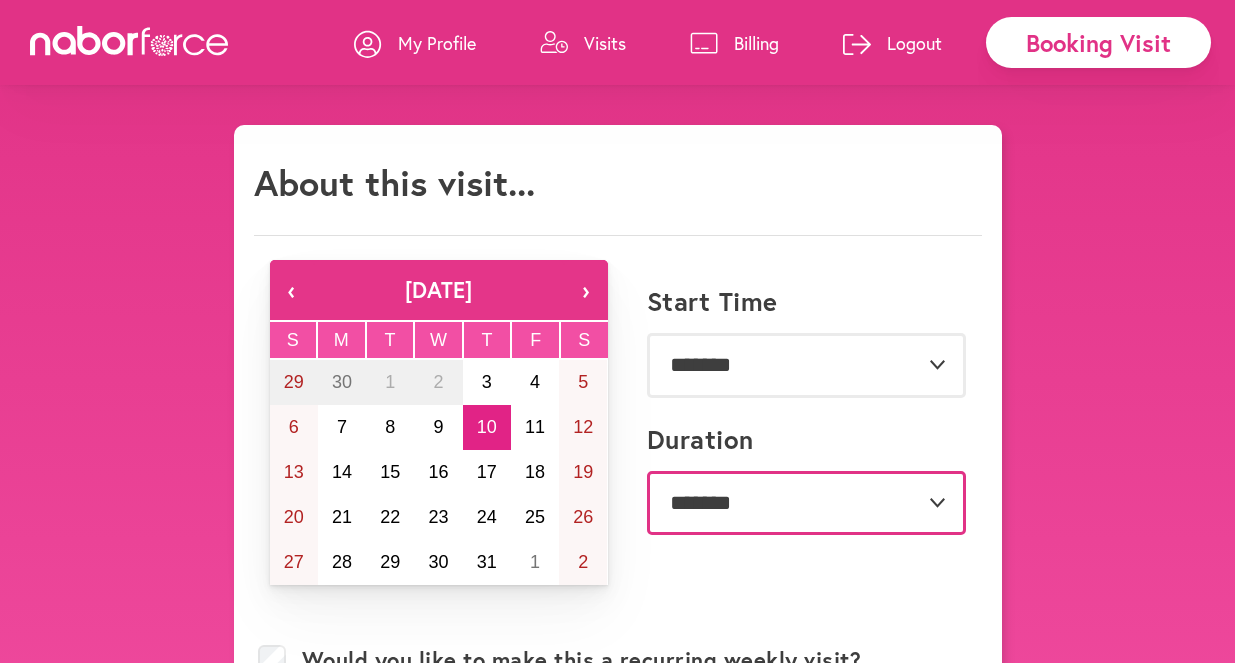 click on "**********" at bounding box center [0, 0] 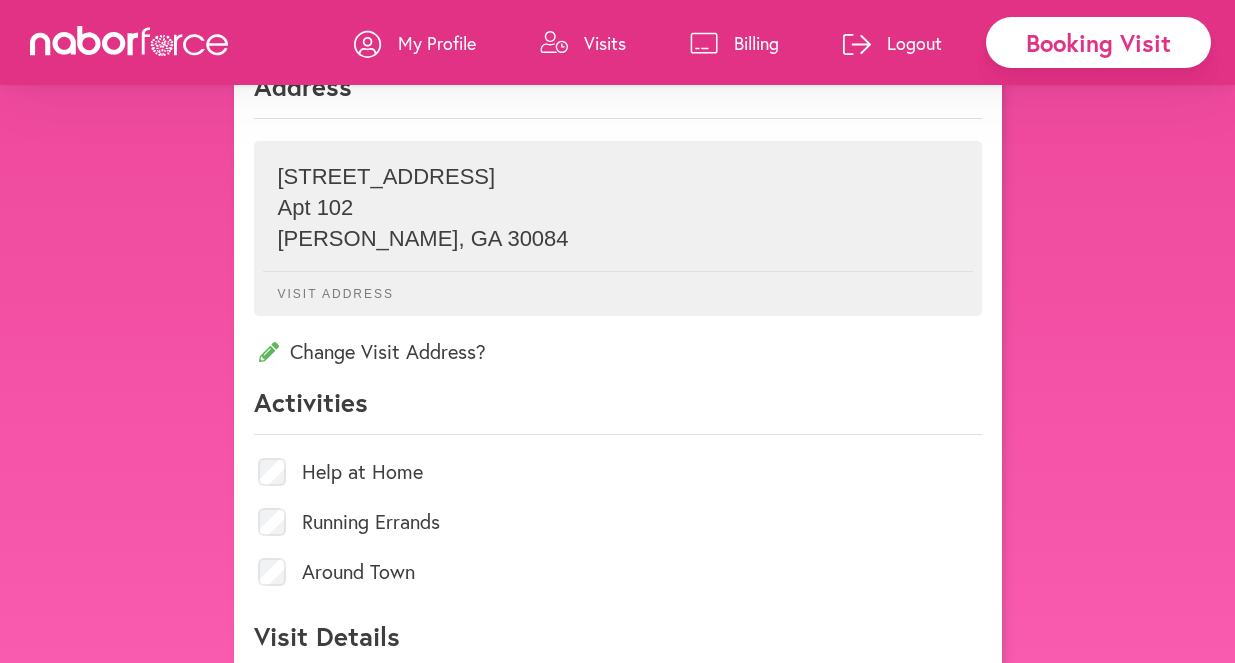 scroll, scrollTop: 876, scrollLeft: 0, axis: vertical 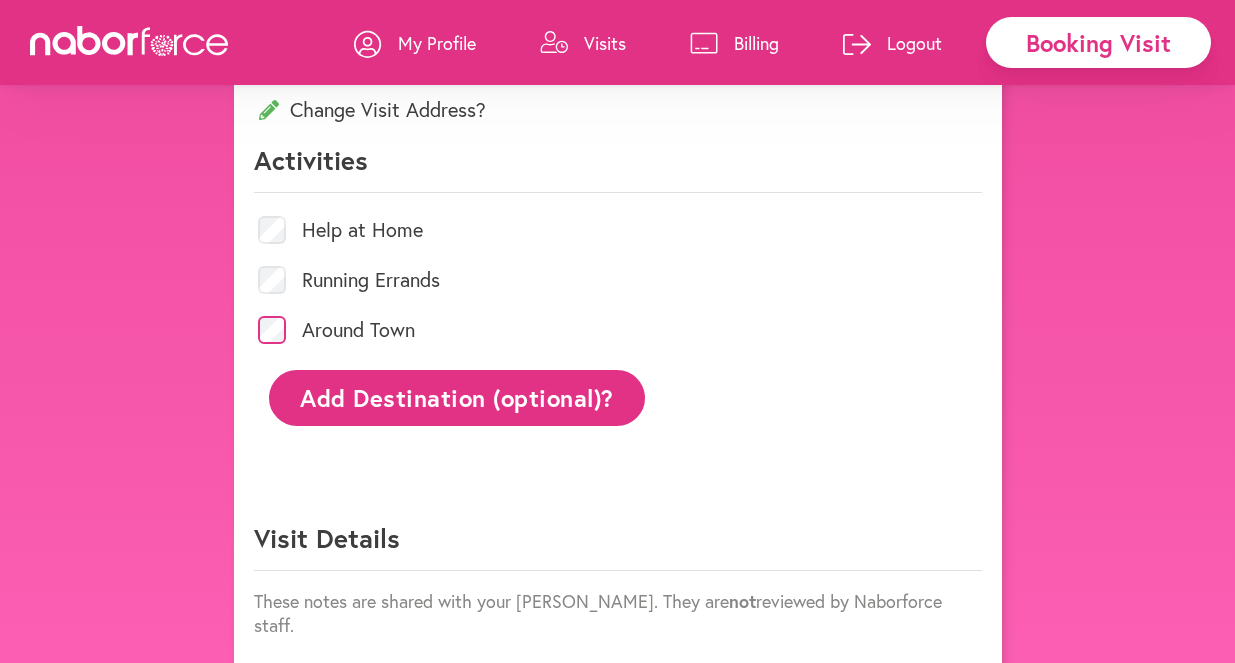 click on "Add Destination (optional)?" 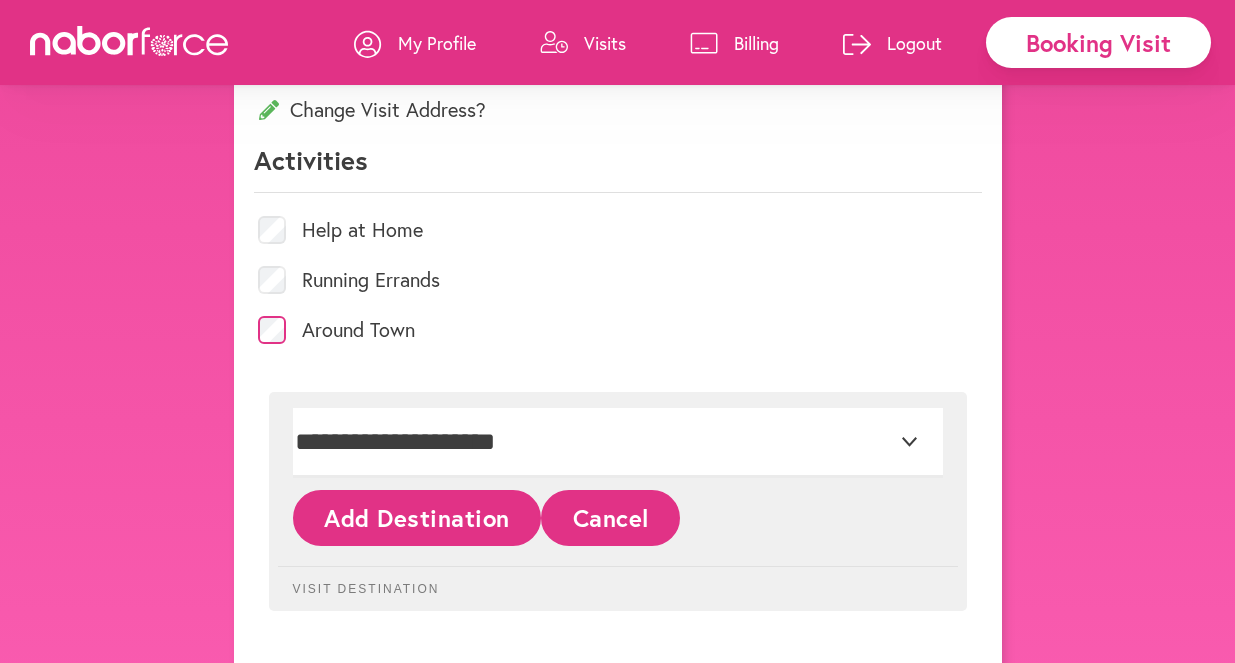 click on "Add Destination" 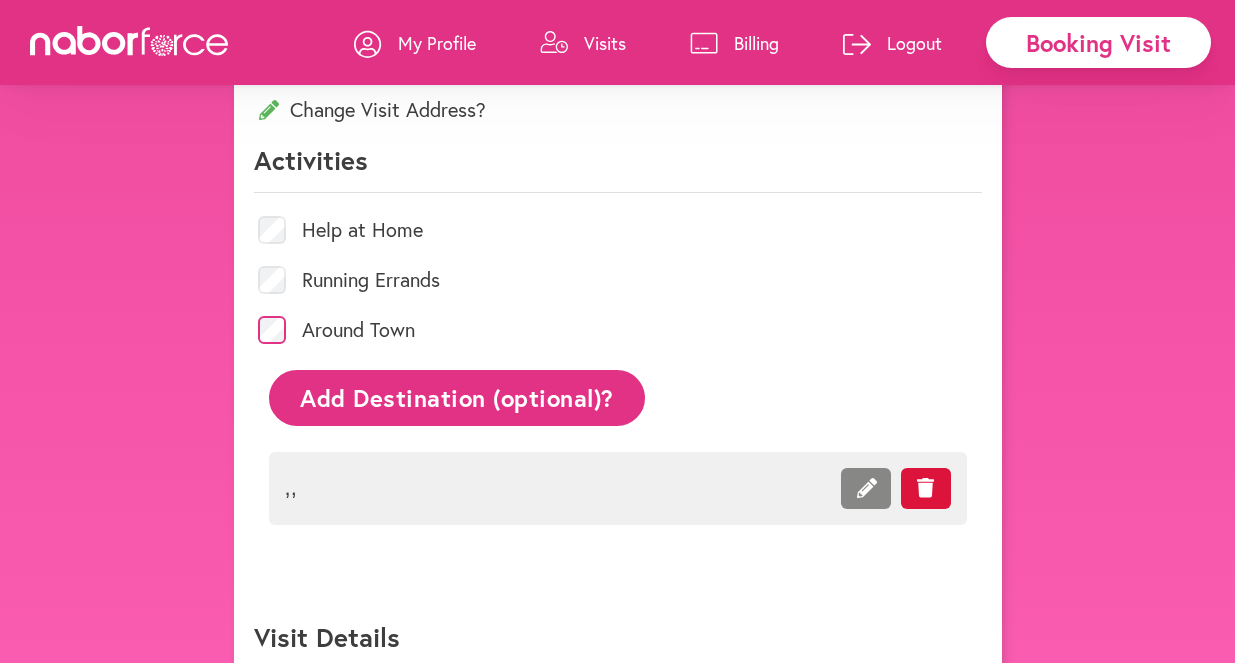click on "Add Destination (optional)?" 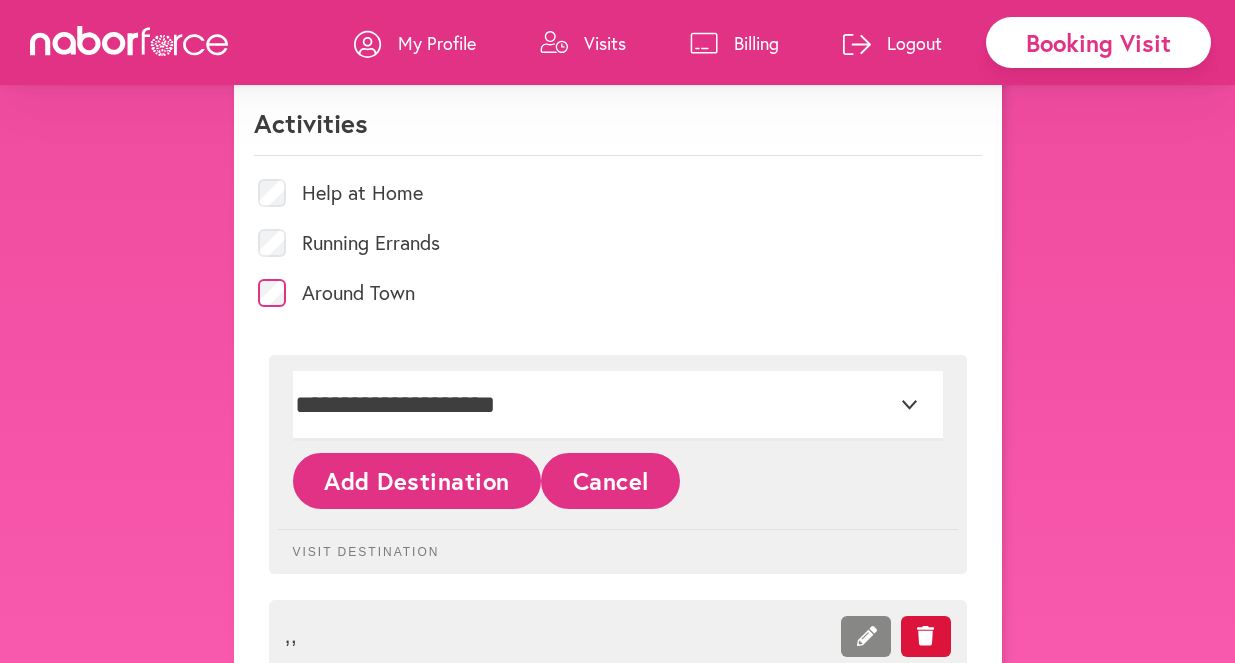 scroll, scrollTop: 1097, scrollLeft: 0, axis: vertical 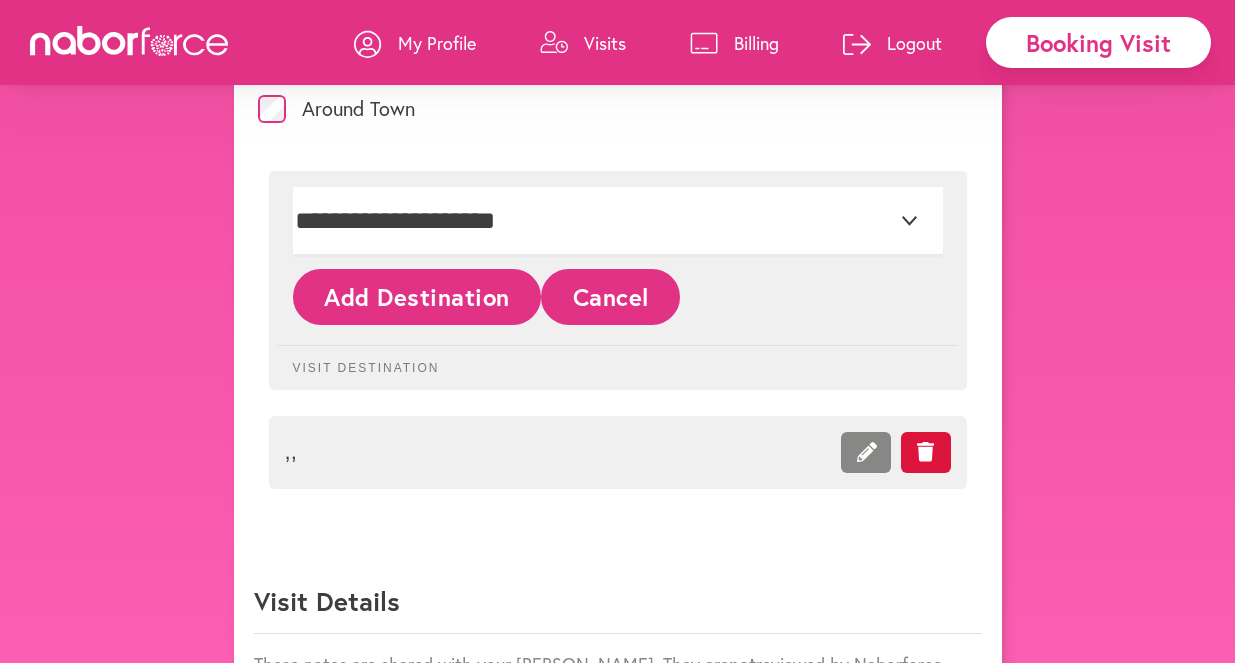 click at bounding box center (926, 452) 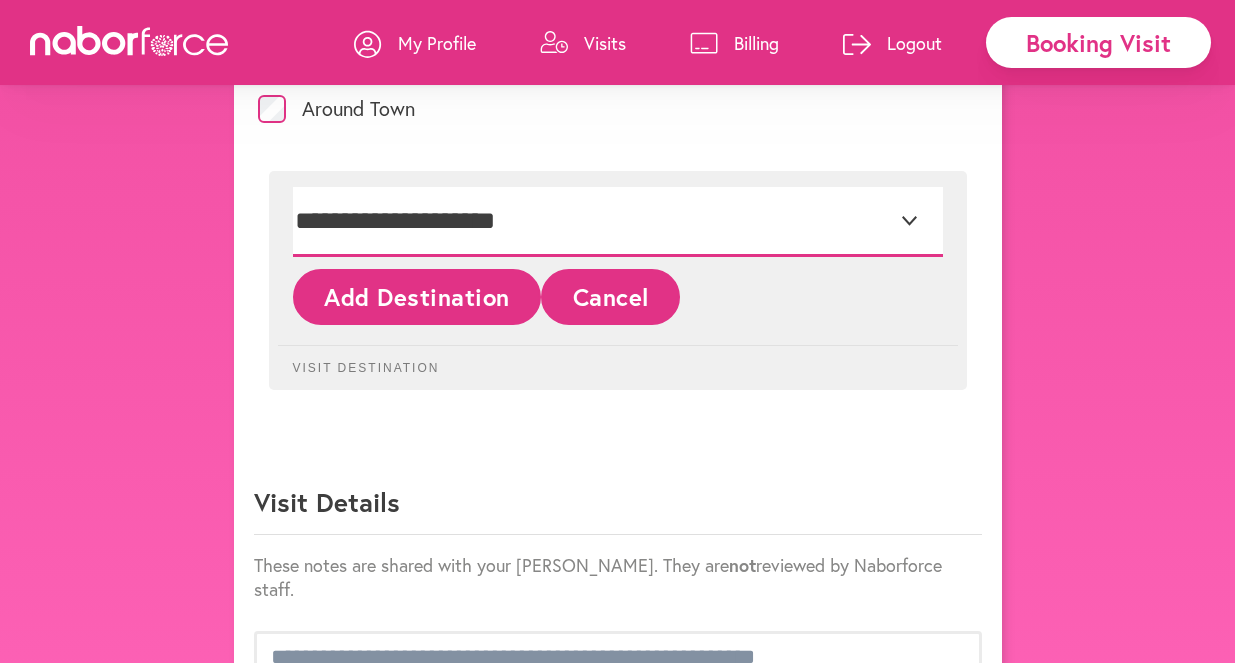 select on "***" 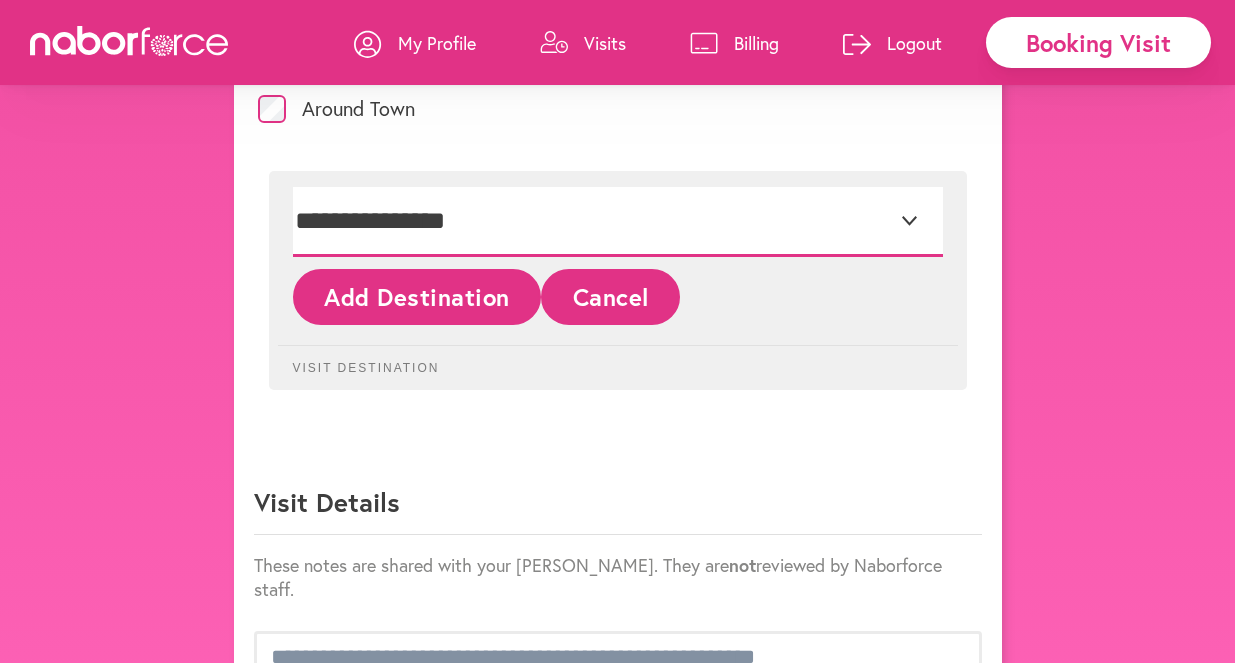 click on "**********" at bounding box center [0, 0] 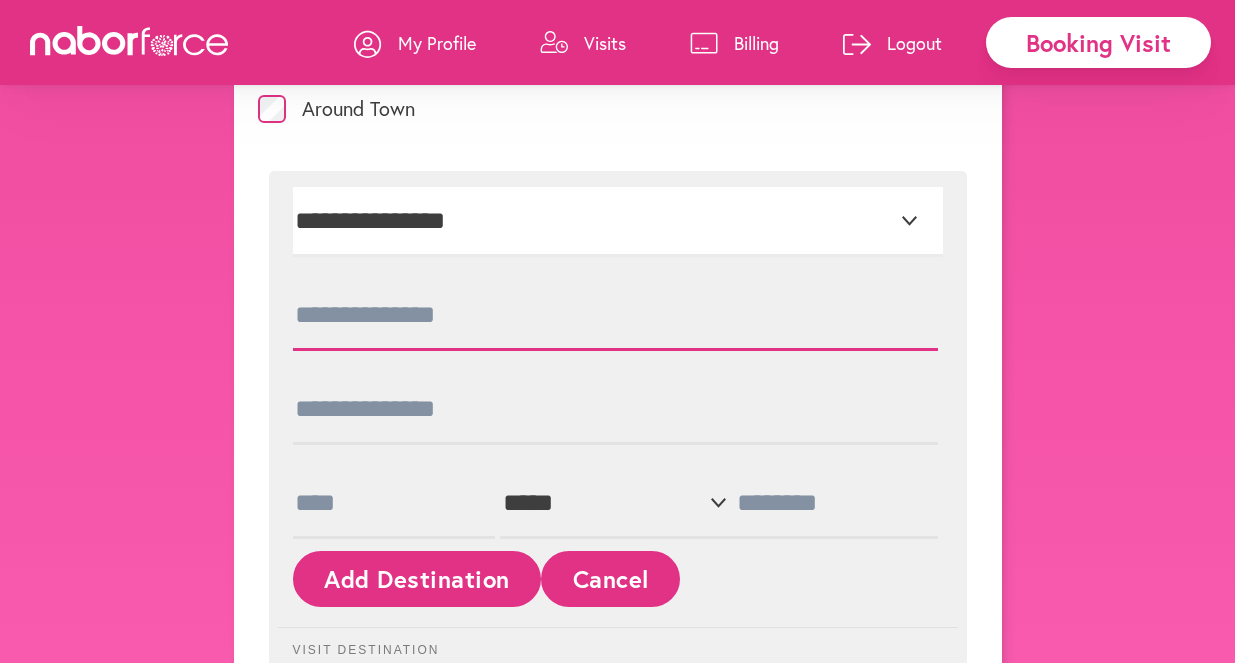 click at bounding box center [615, 316] 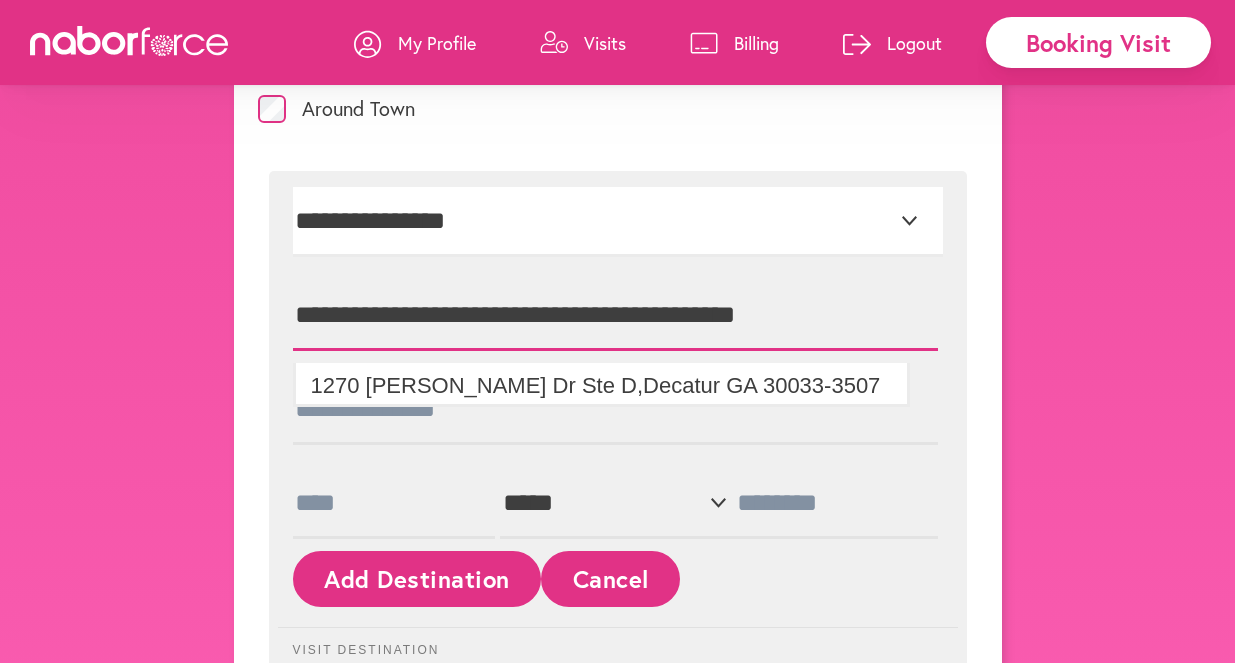 click on "**********" at bounding box center (615, 316) 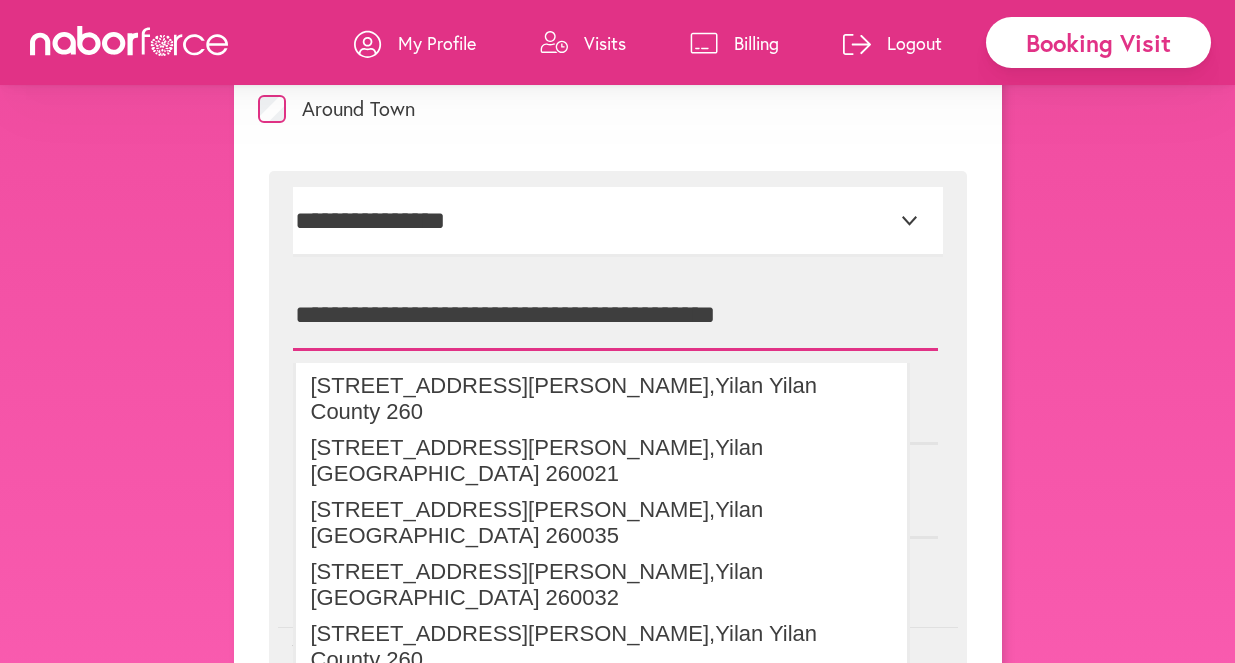 drag, startPoint x: 600, startPoint y: 297, endPoint x: 930, endPoint y: 316, distance: 330.5465 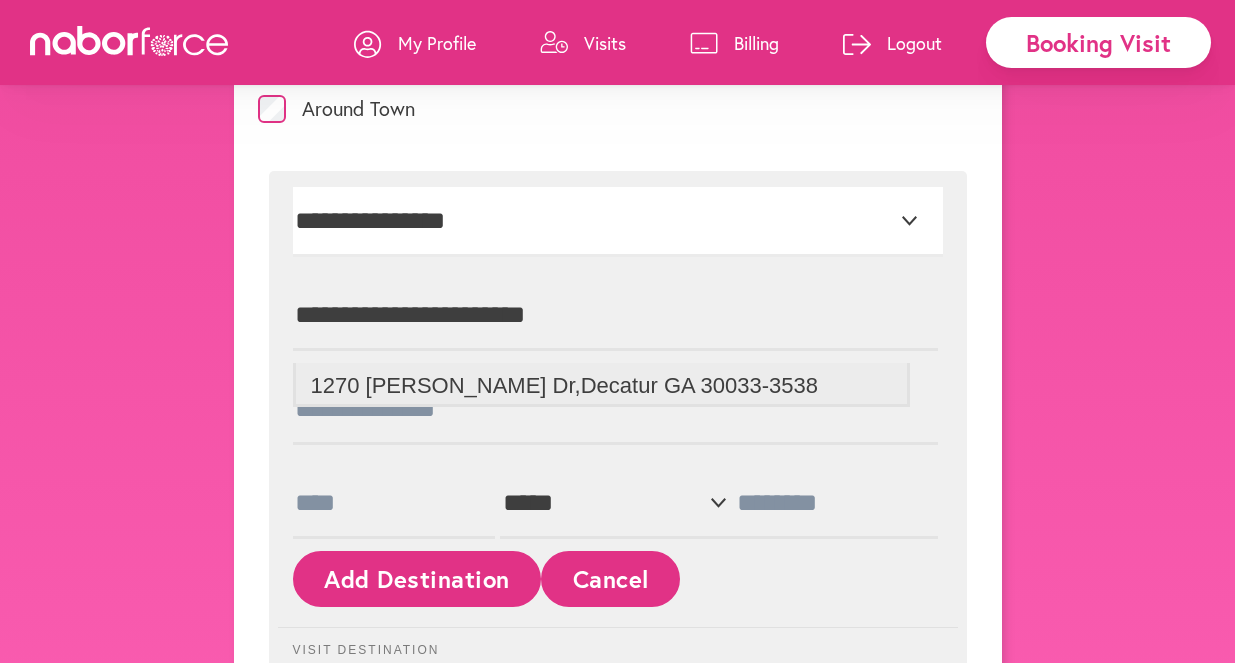 type on "**********" 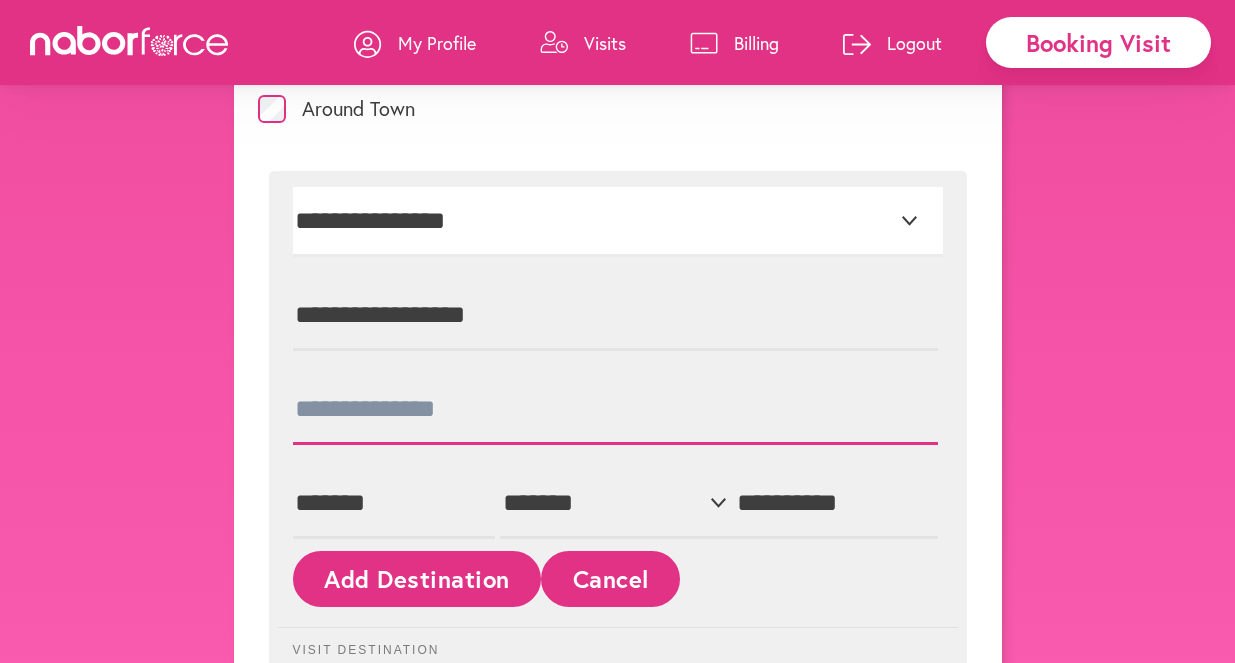 click at bounding box center [615, 410] 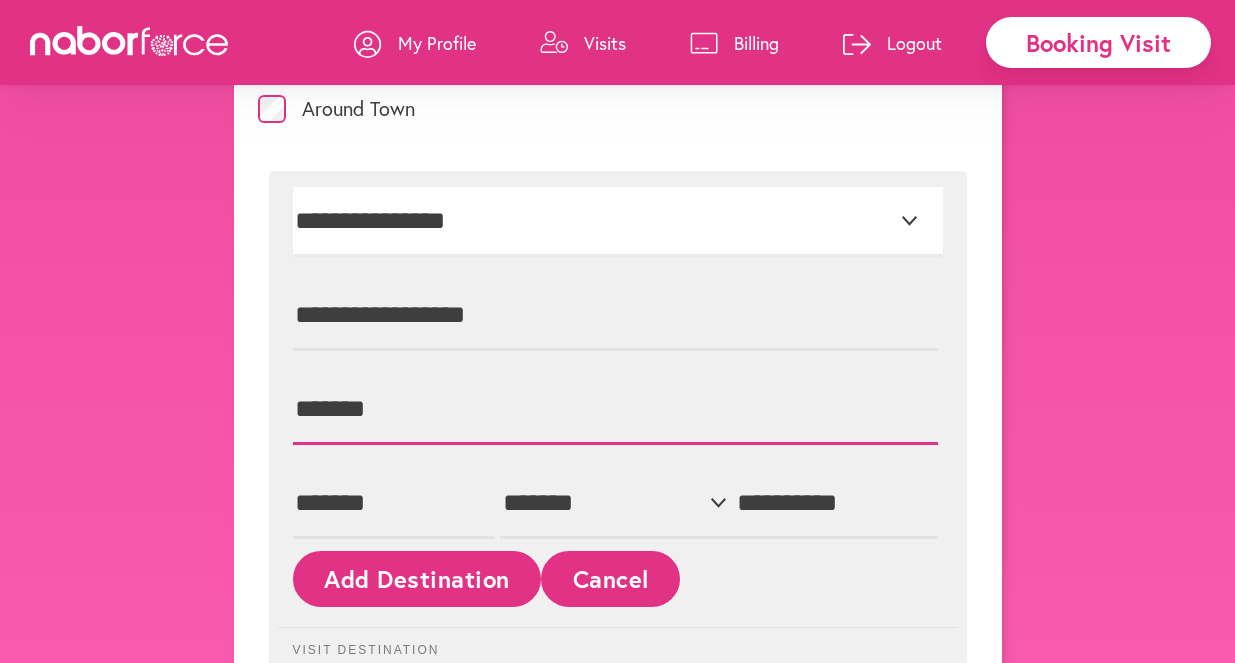 type on "*******" 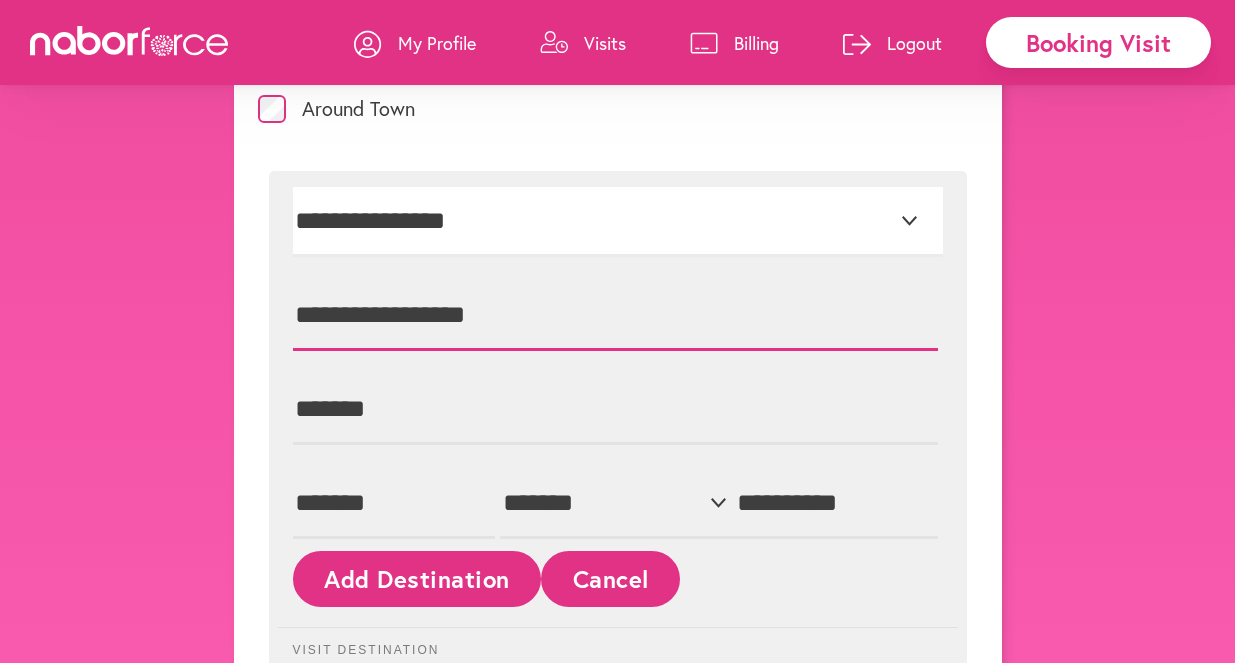 click on "**********" at bounding box center [615, 316] 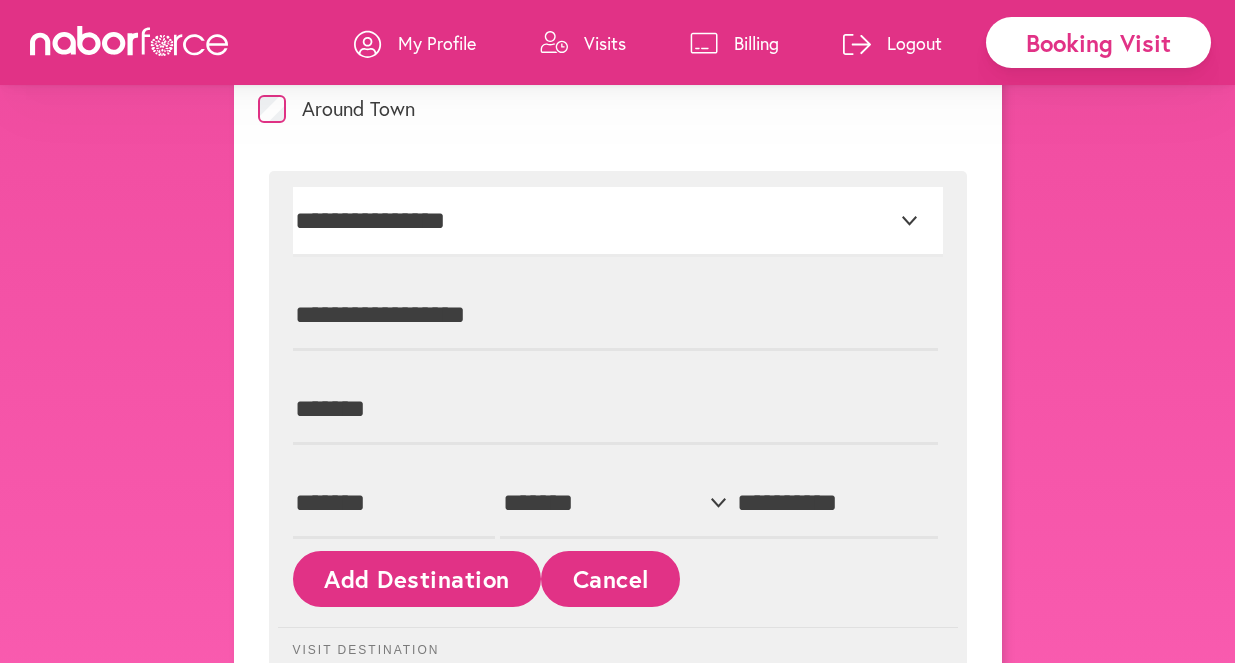 click on "Add Destination" at bounding box center [417, 578] 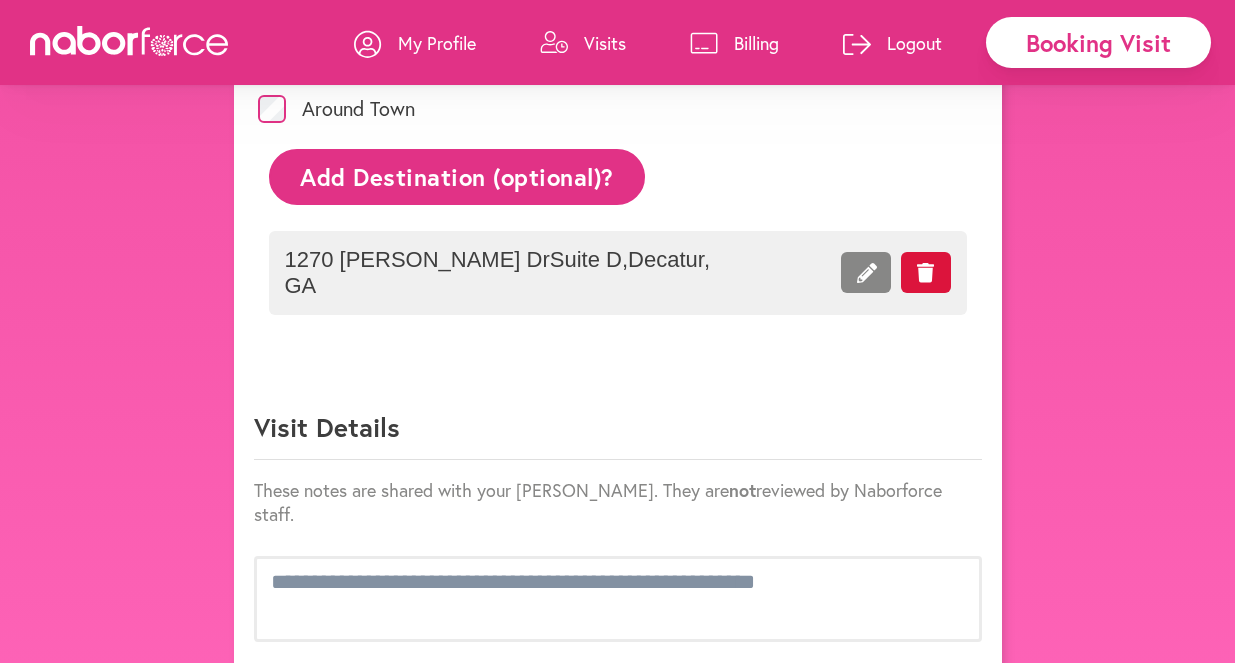 scroll, scrollTop: 1167, scrollLeft: 0, axis: vertical 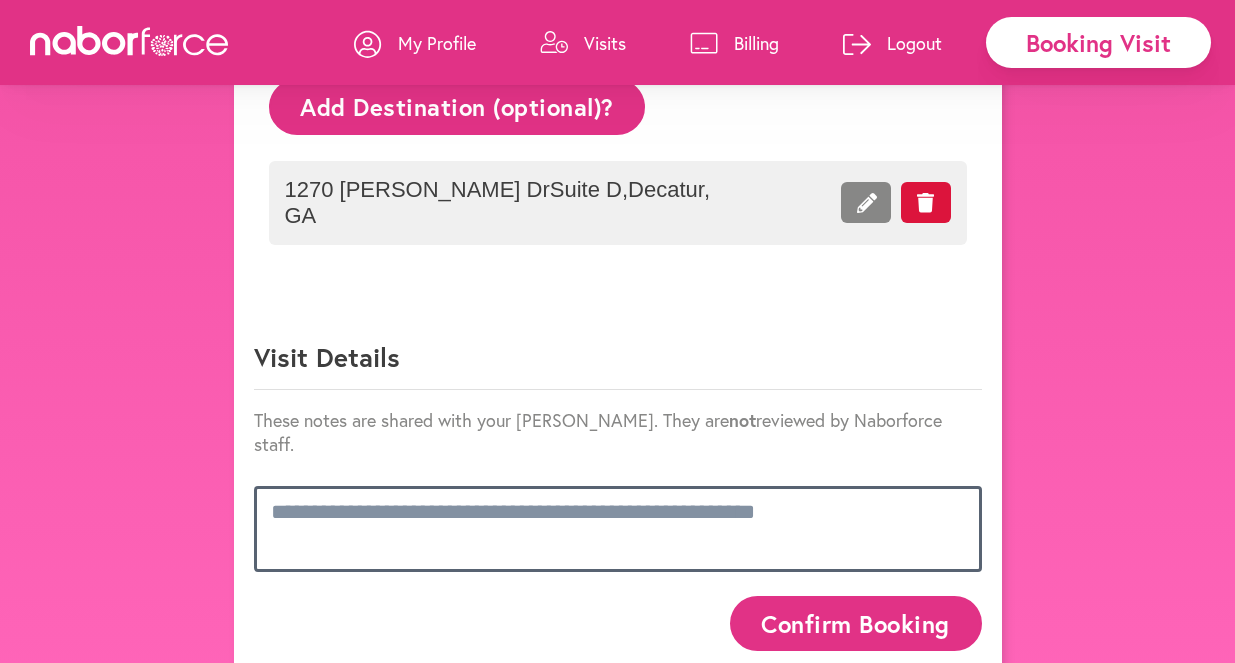click at bounding box center [618, 529] 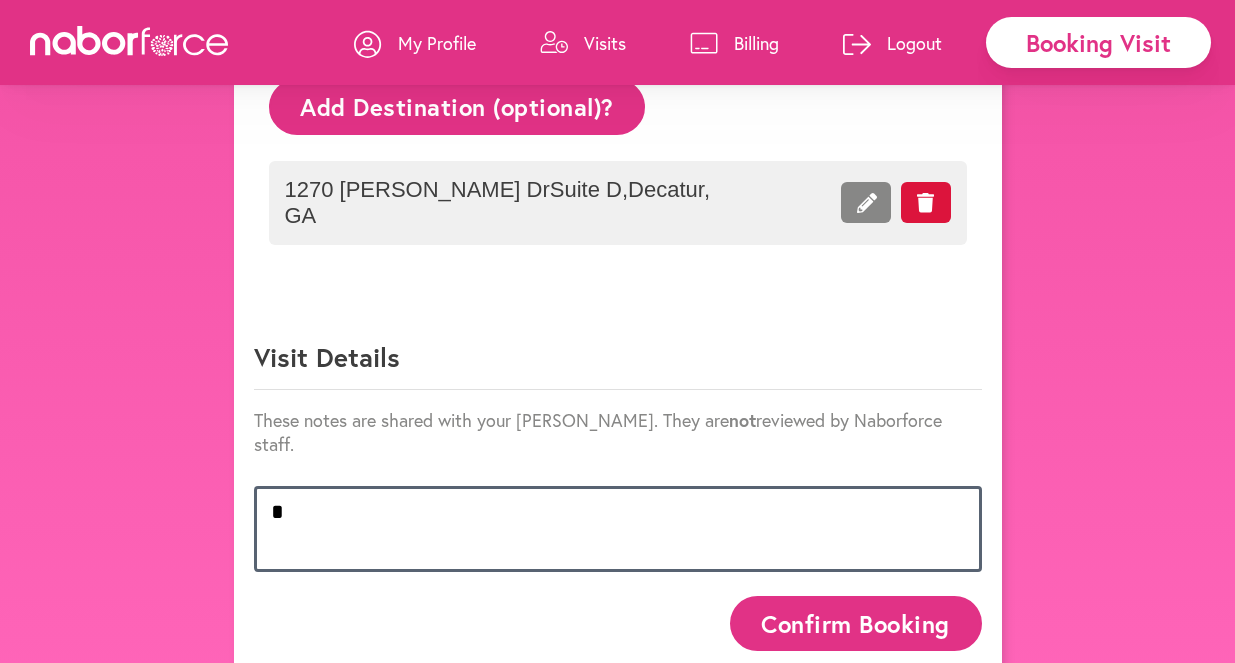 scroll, scrollTop: 1101, scrollLeft: 0, axis: vertical 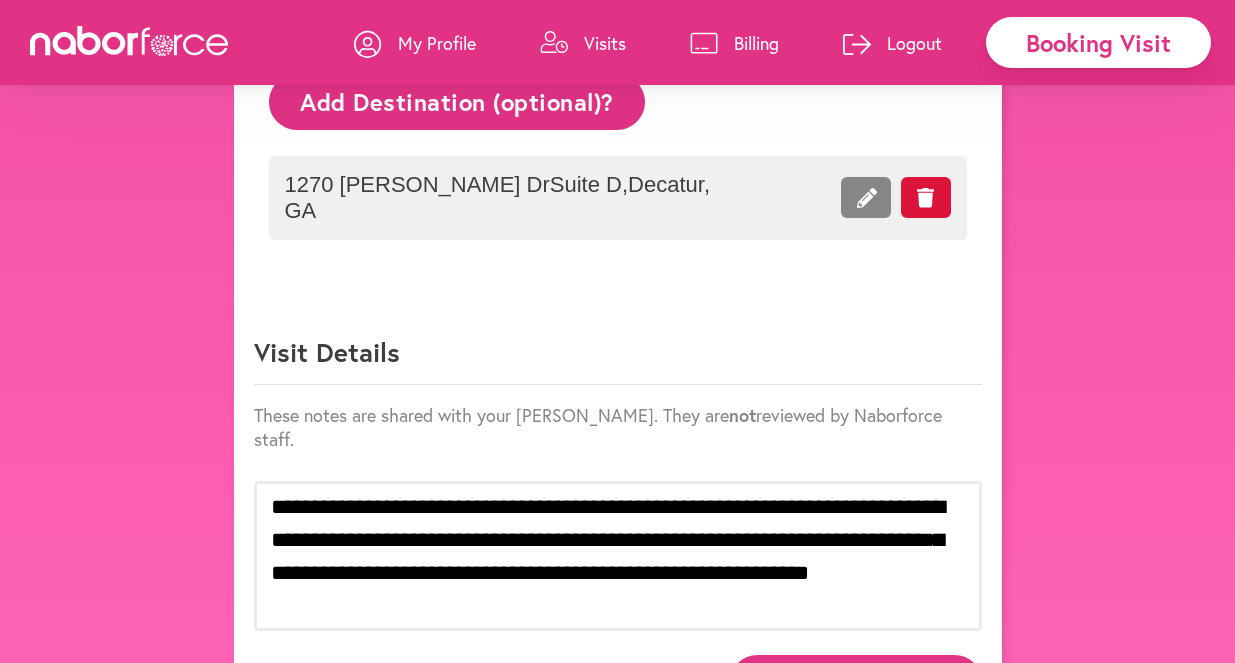 drag, startPoint x: 834, startPoint y: 631, endPoint x: 728, endPoint y: 311, distance: 337.0994 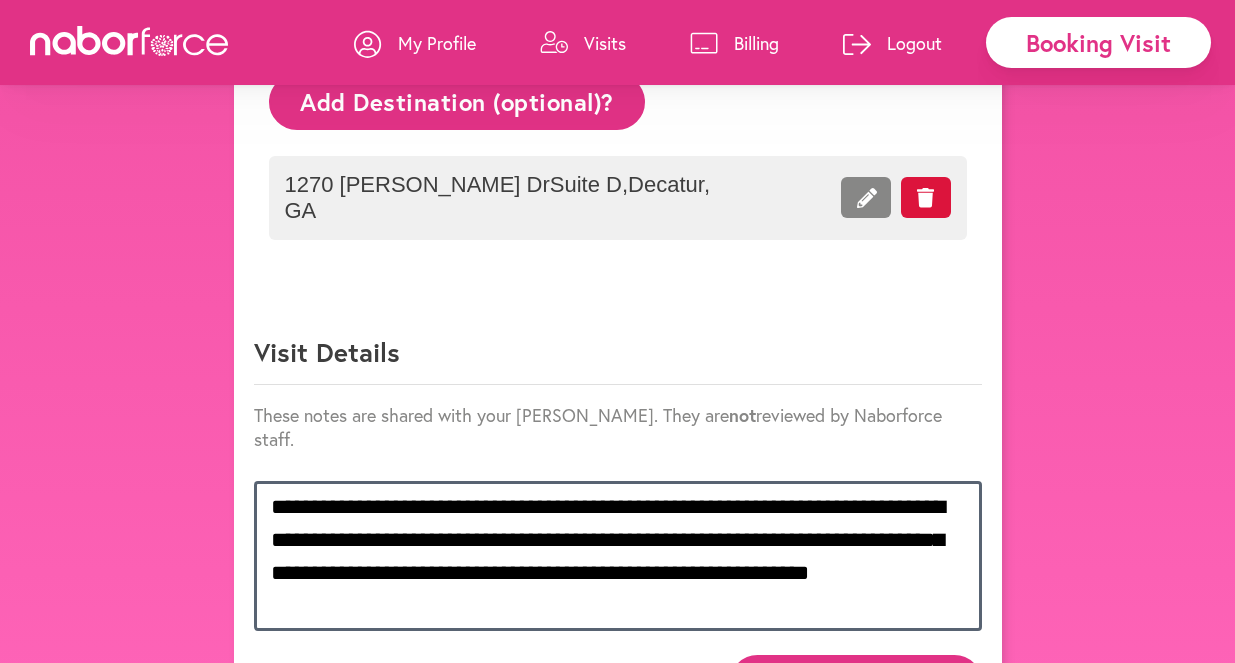 click on "**********" at bounding box center (618, 556) 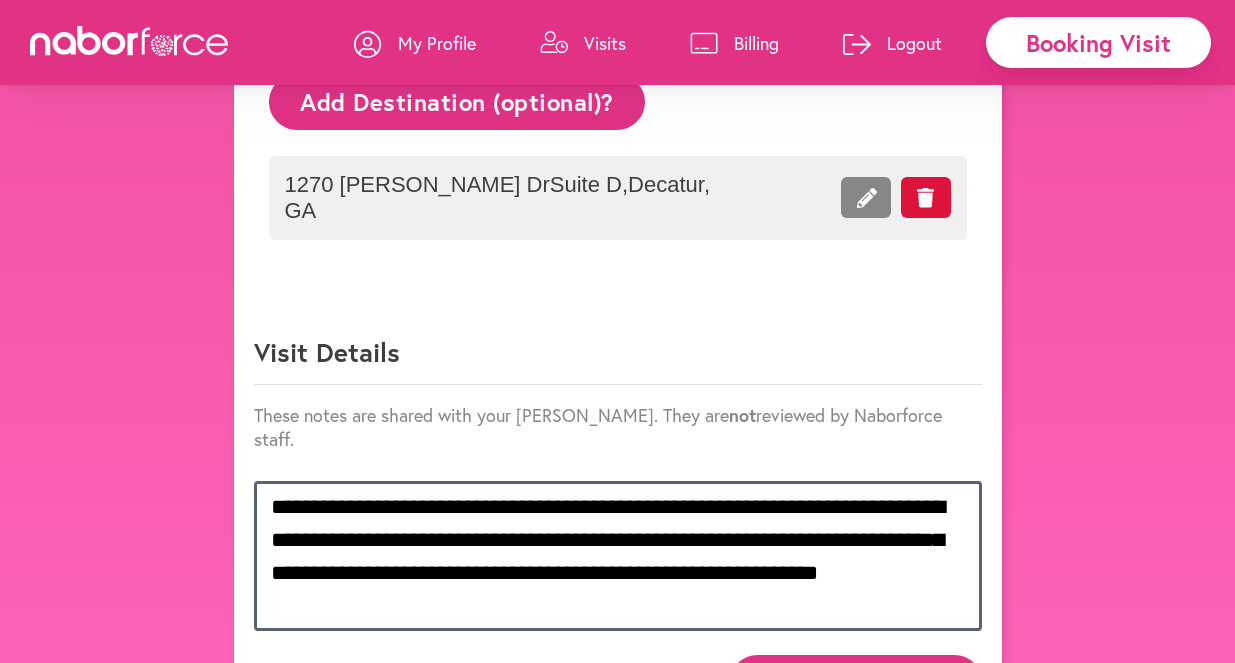 scroll, scrollTop: 1101, scrollLeft: 0, axis: vertical 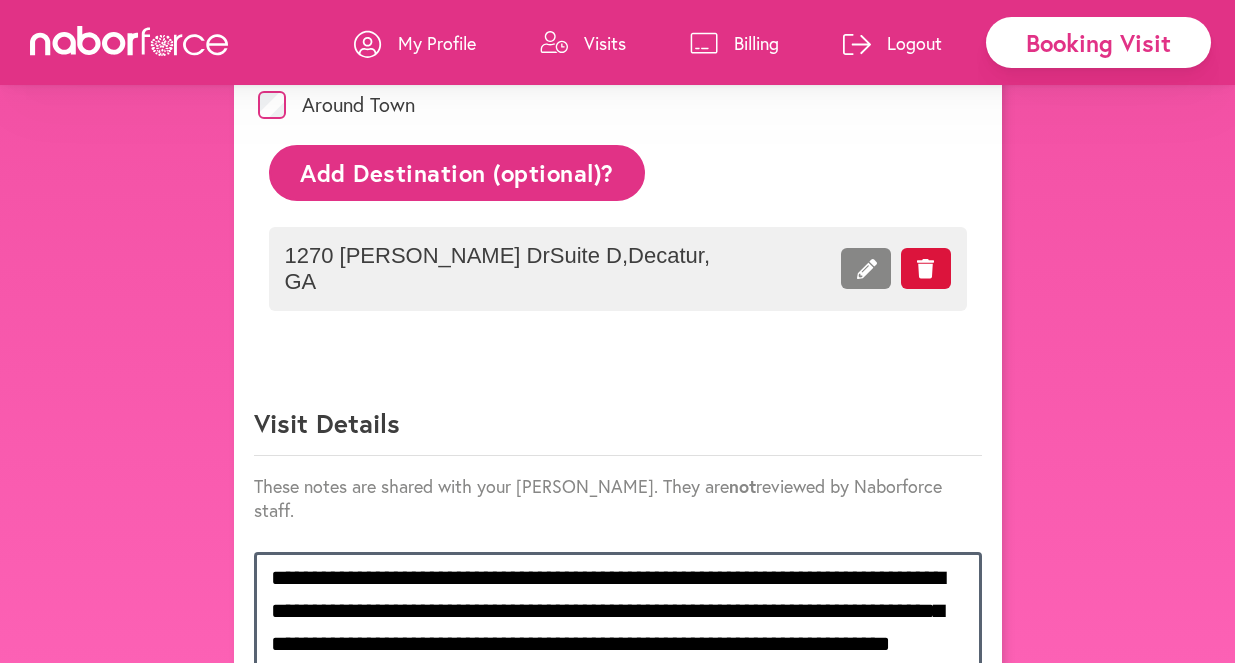 type on "**********" 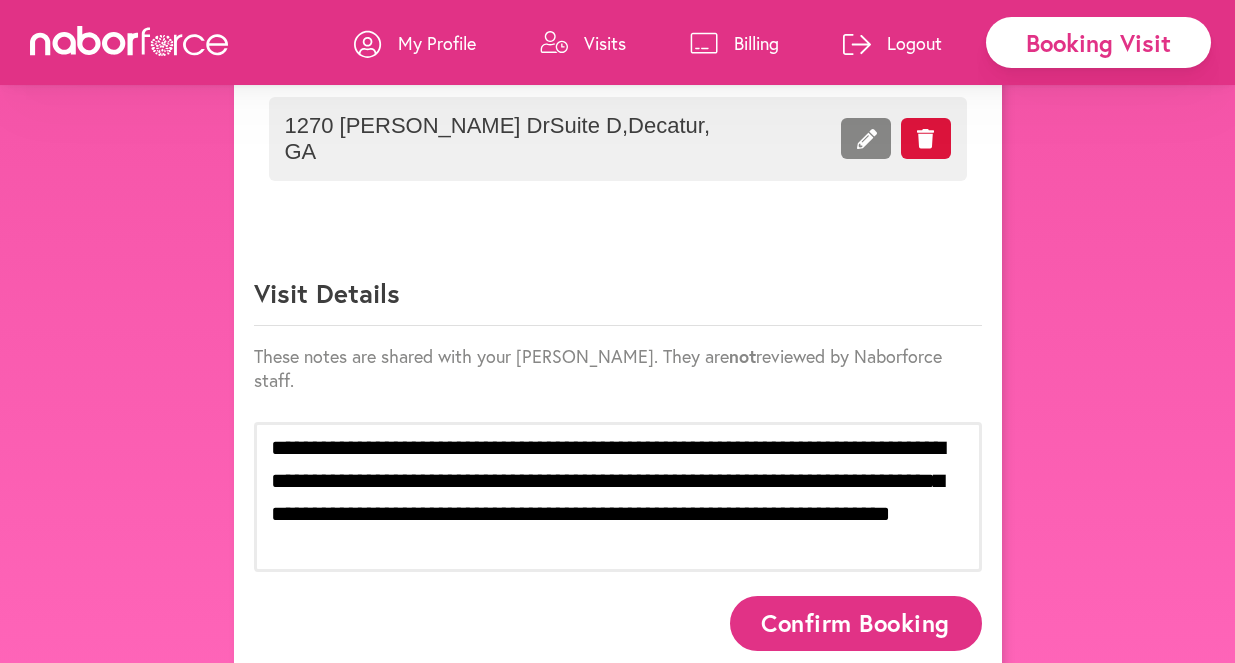 click on "Confirm Booking" at bounding box center (856, 623) 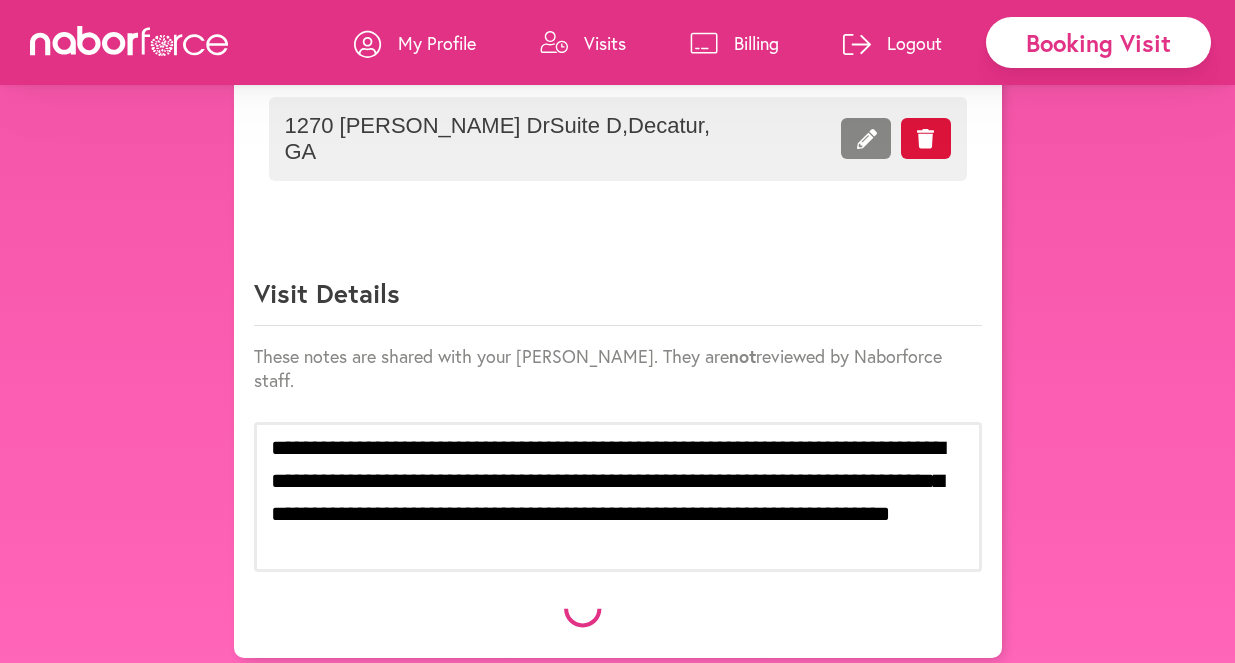 scroll, scrollTop: 1205, scrollLeft: 0, axis: vertical 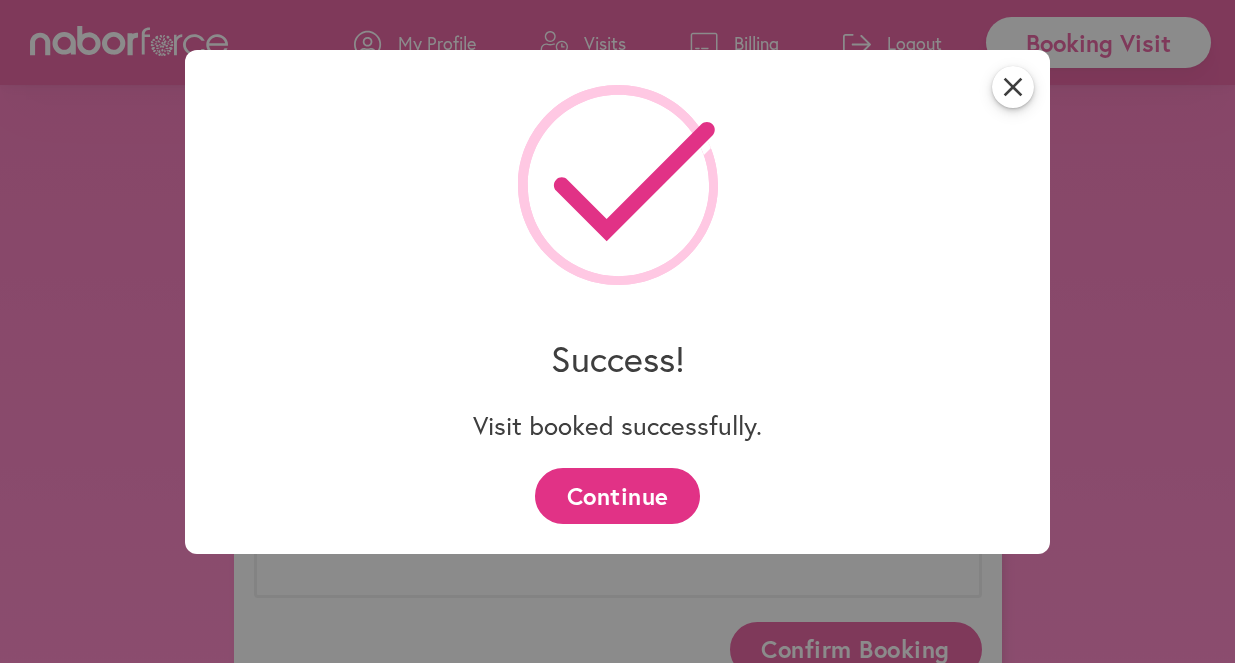 click on "Continue" at bounding box center (617, 495) 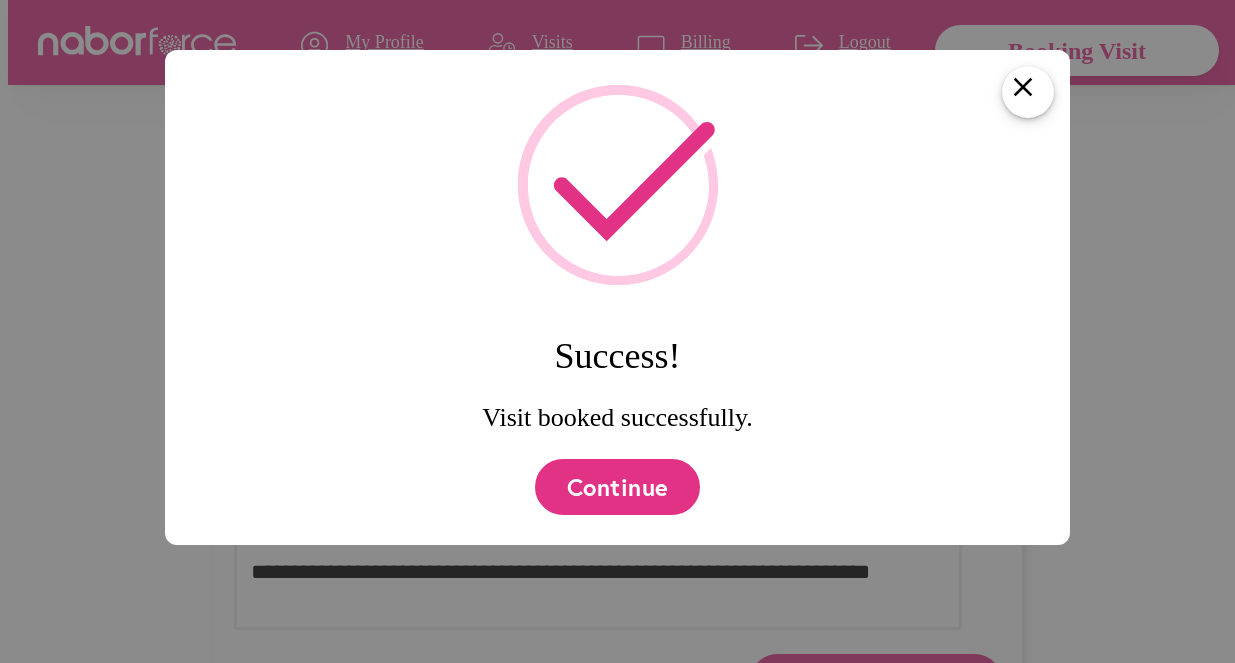 scroll, scrollTop: 0, scrollLeft: 0, axis: both 